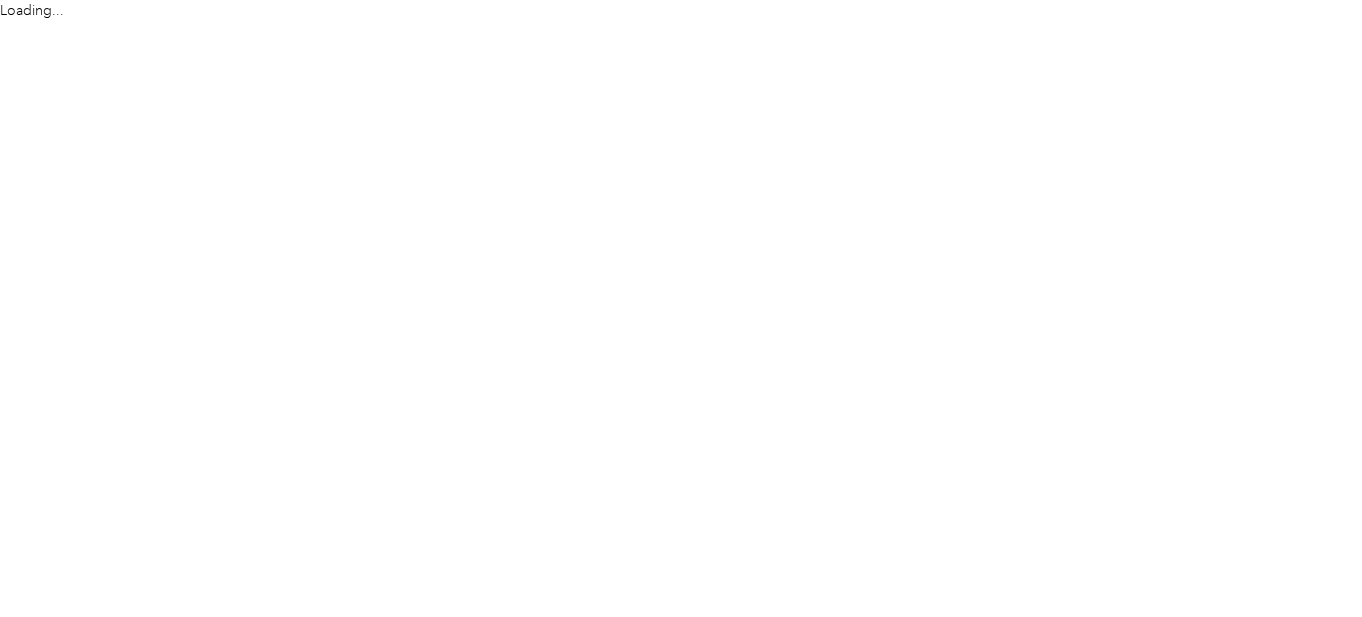 scroll, scrollTop: 0, scrollLeft: 0, axis: both 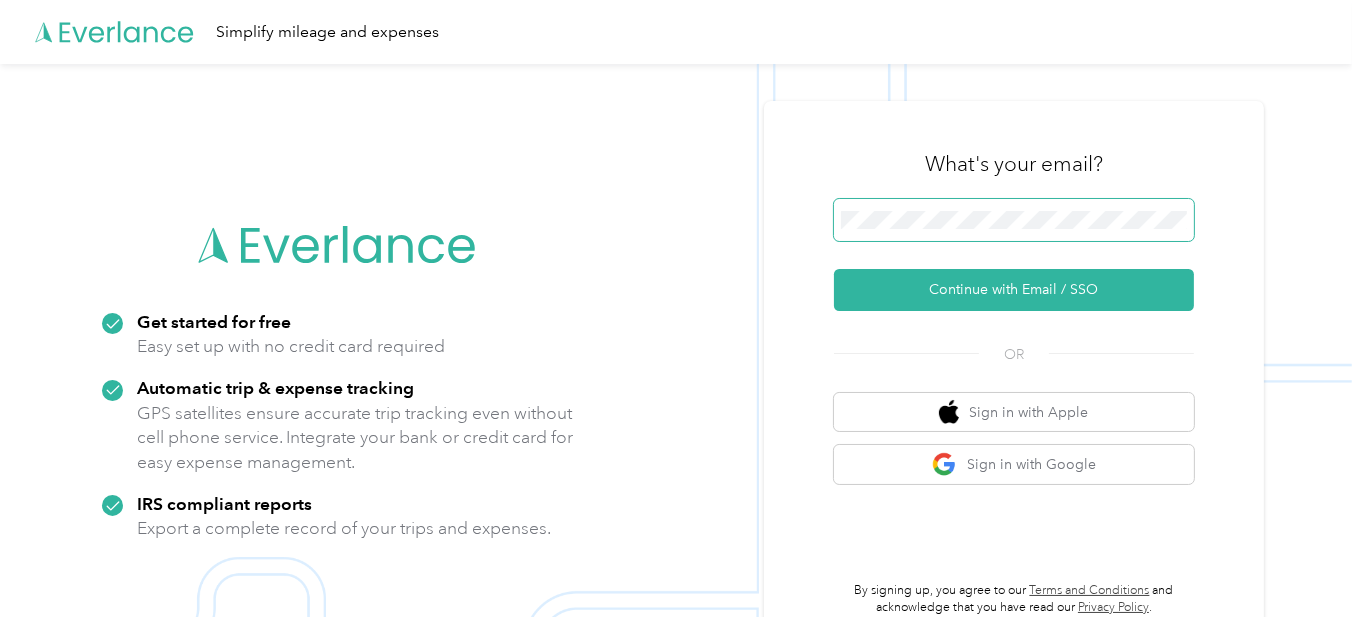 click at bounding box center (1014, 220) 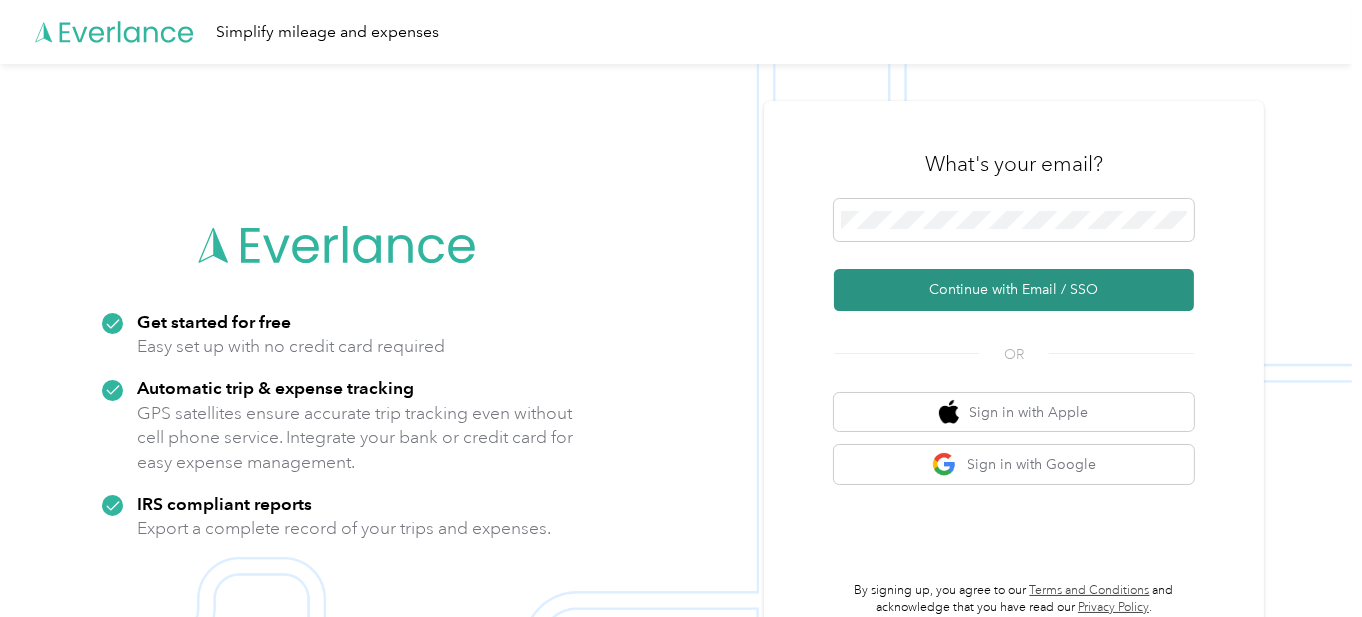 click on "Continue with Email / SSO" at bounding box center (1014, 290) 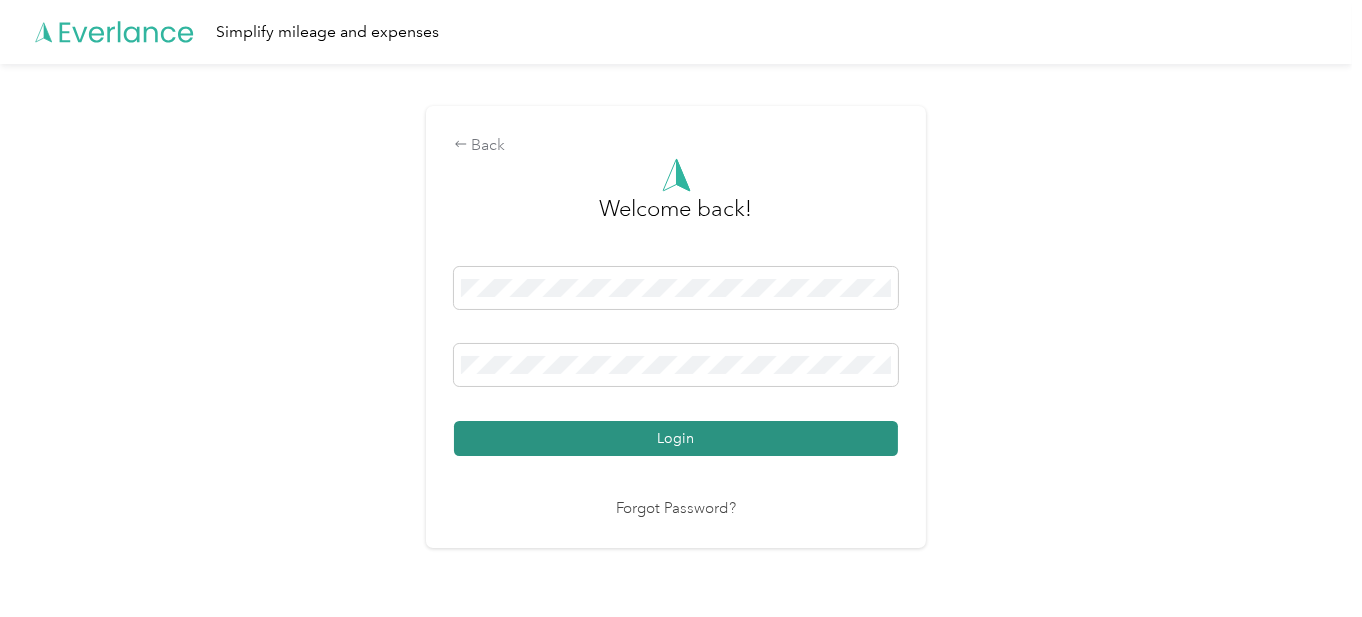 click on "Login" at bounding box center [676, 438] 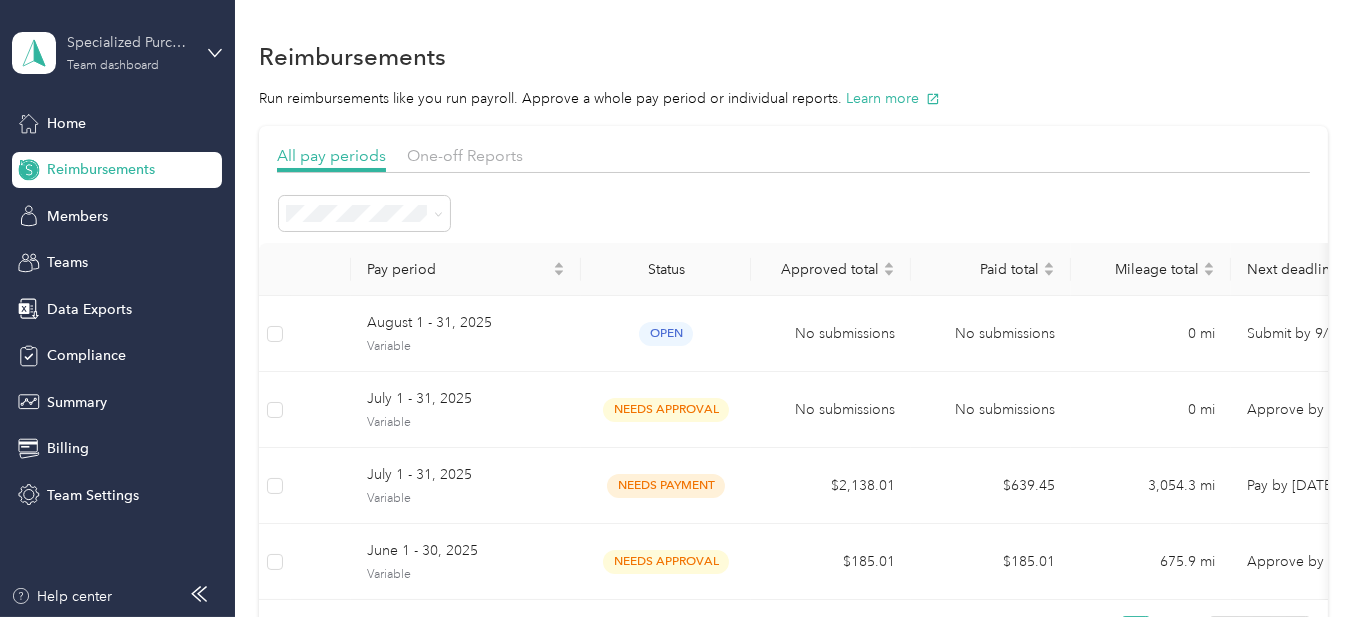 click on "Team dashboard" at bounding box center [113, 66] 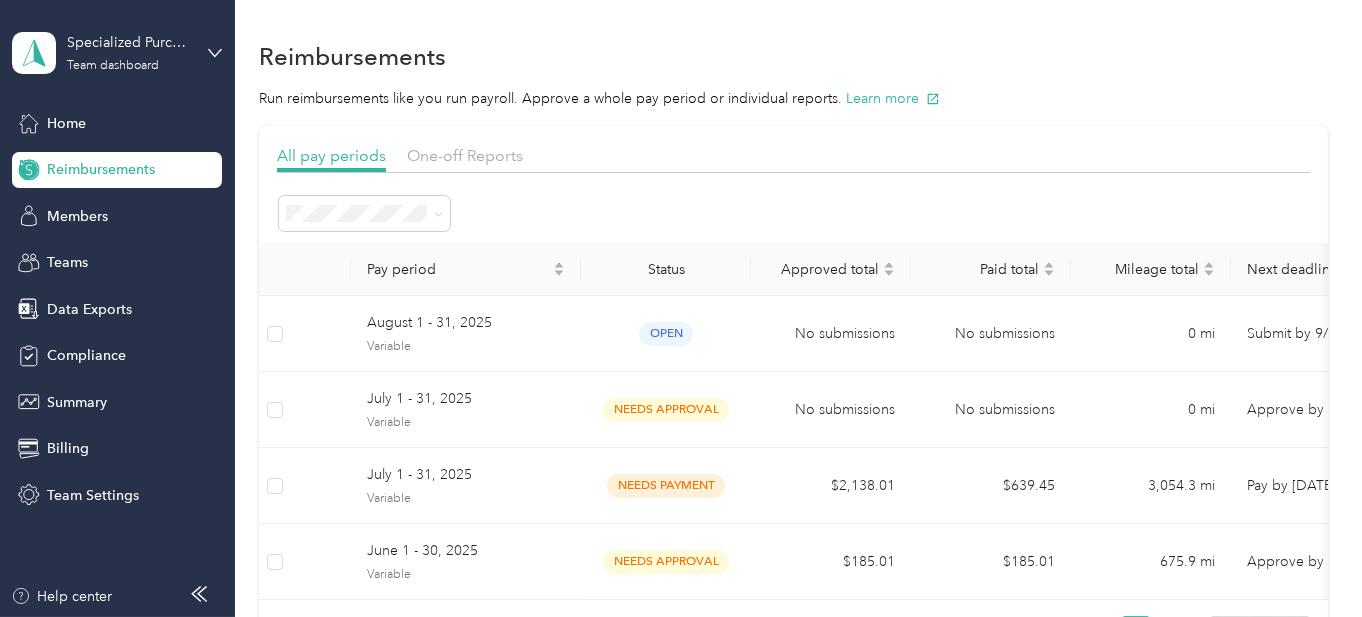 click on "Team dashboard" at bounding box center [165, 164] 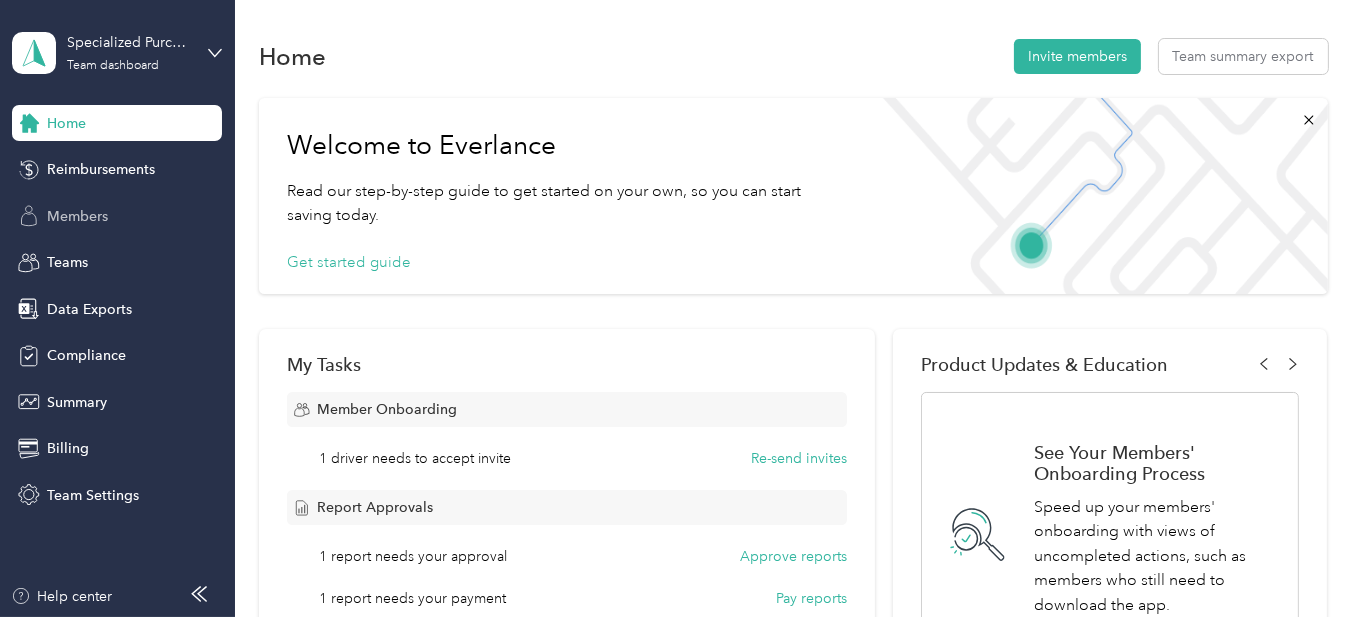click on "Members" at bounding box center (77, 216) 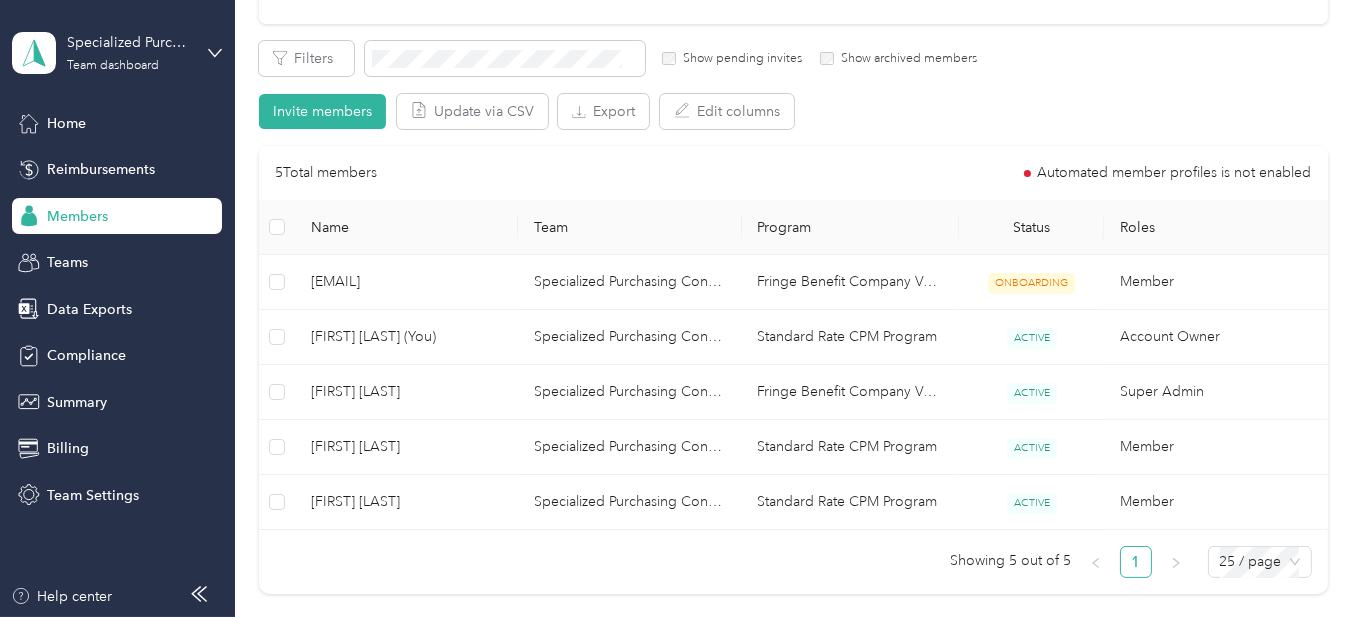 scroll, scrollTop: 300, scrollLeft: 0, axis: vertical 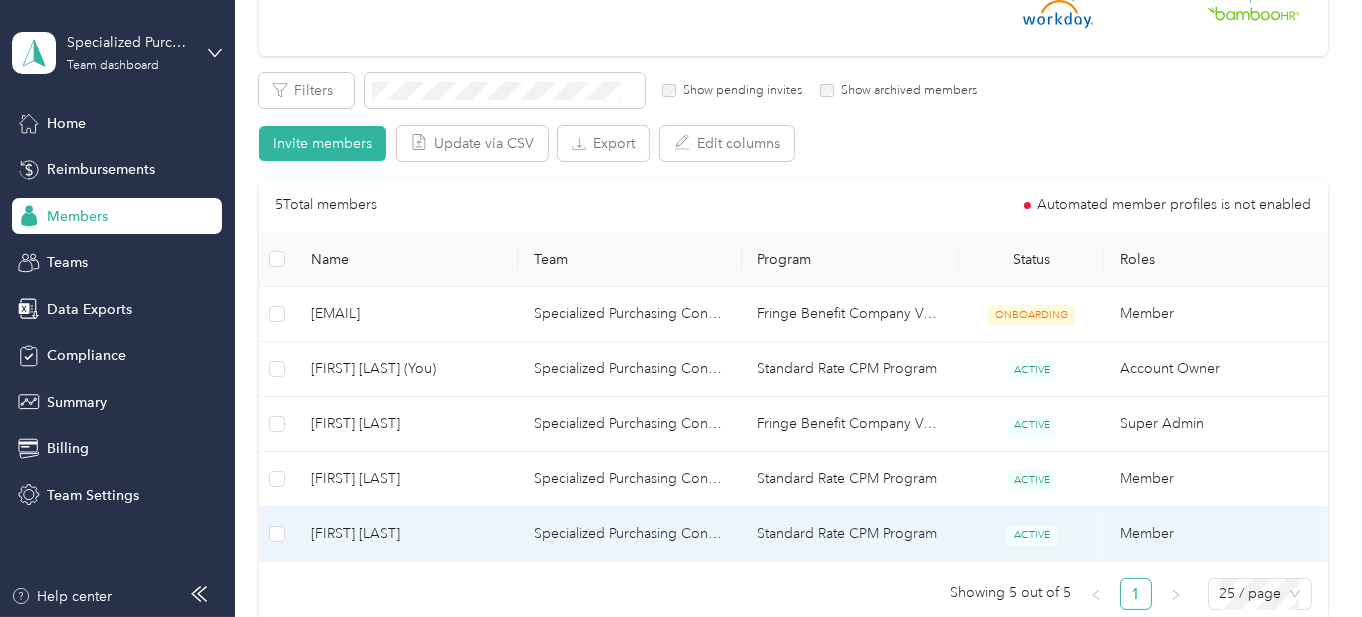 click on "Specialized Purchasing Consultants" at bounding box center (629, 534) 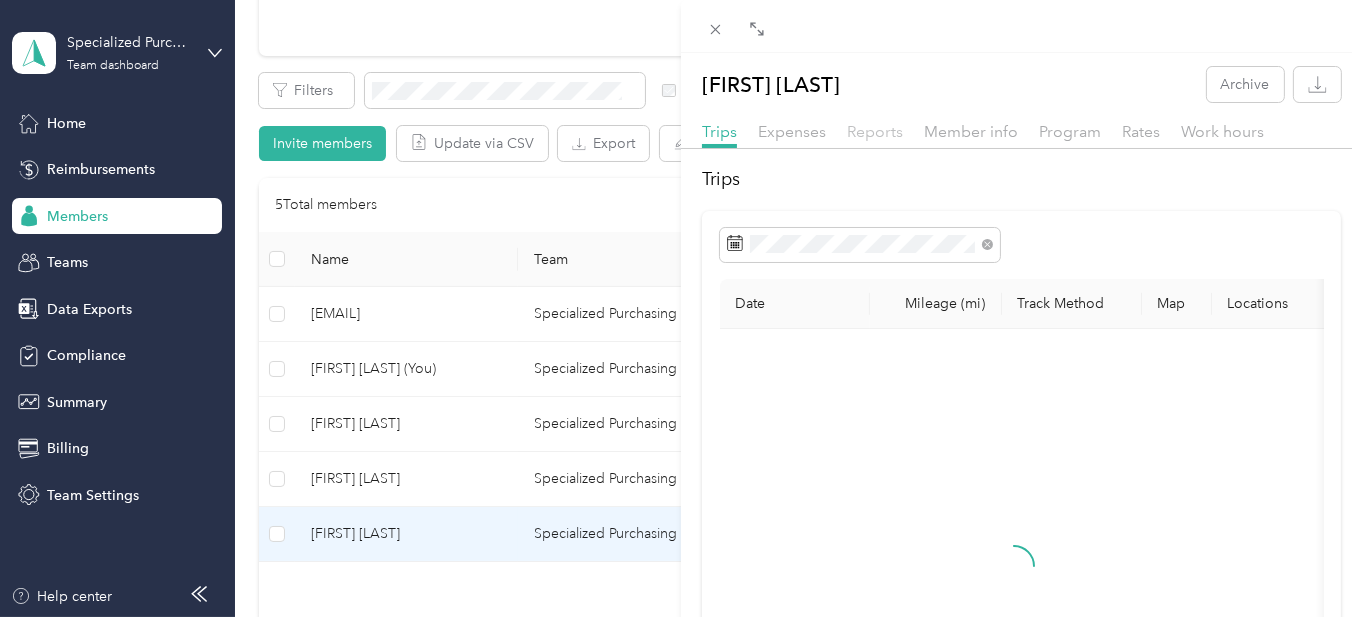 click on "Reports" at bounding box center [875, 131] 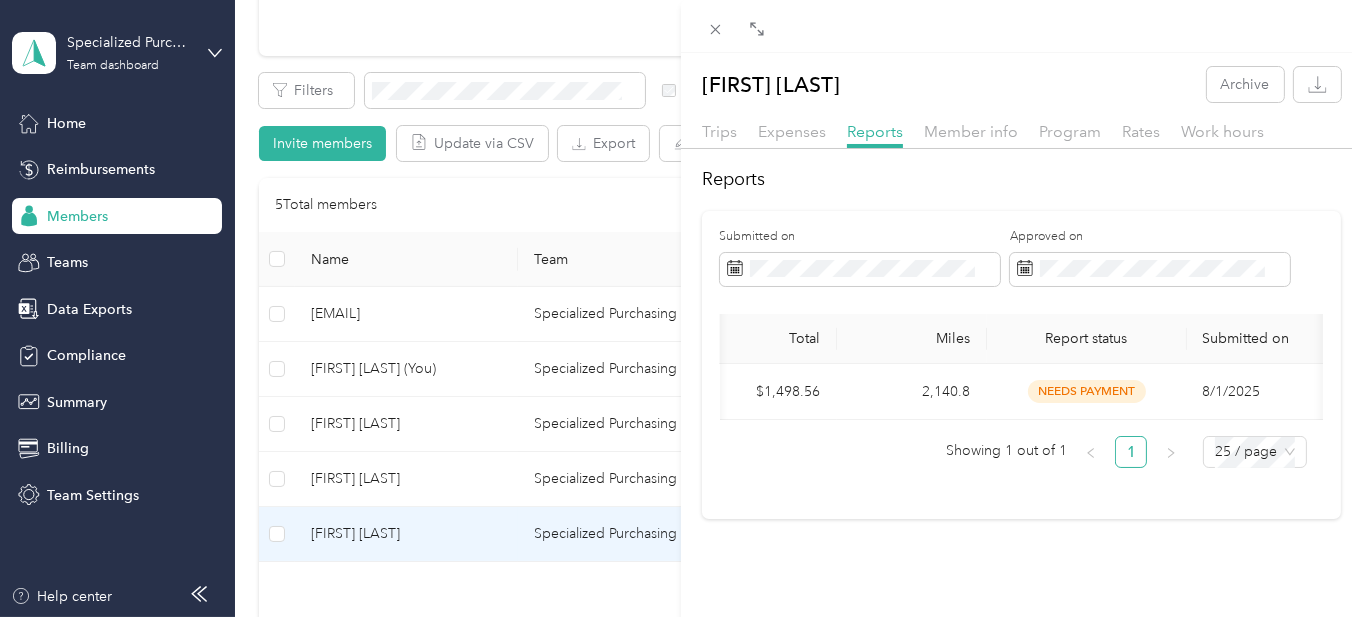 scroll, scrollTop: 0, scrollLeft: 0, axis: both 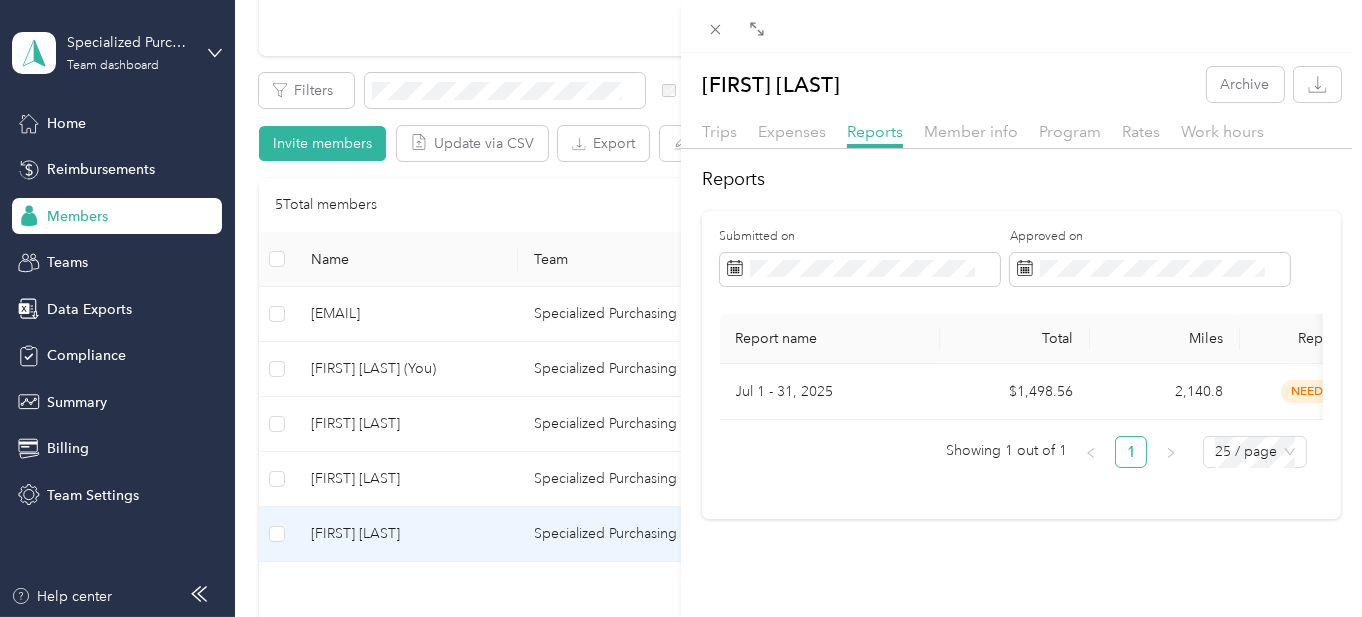 click on "[NAME] Archive Trips Expenses Reports Member info Program Rates Work hours Reports Submitted on Approved on Report name Total Miles Report status Submitted on Showing out of 1 25 / page" at bounding box center [681, 308] 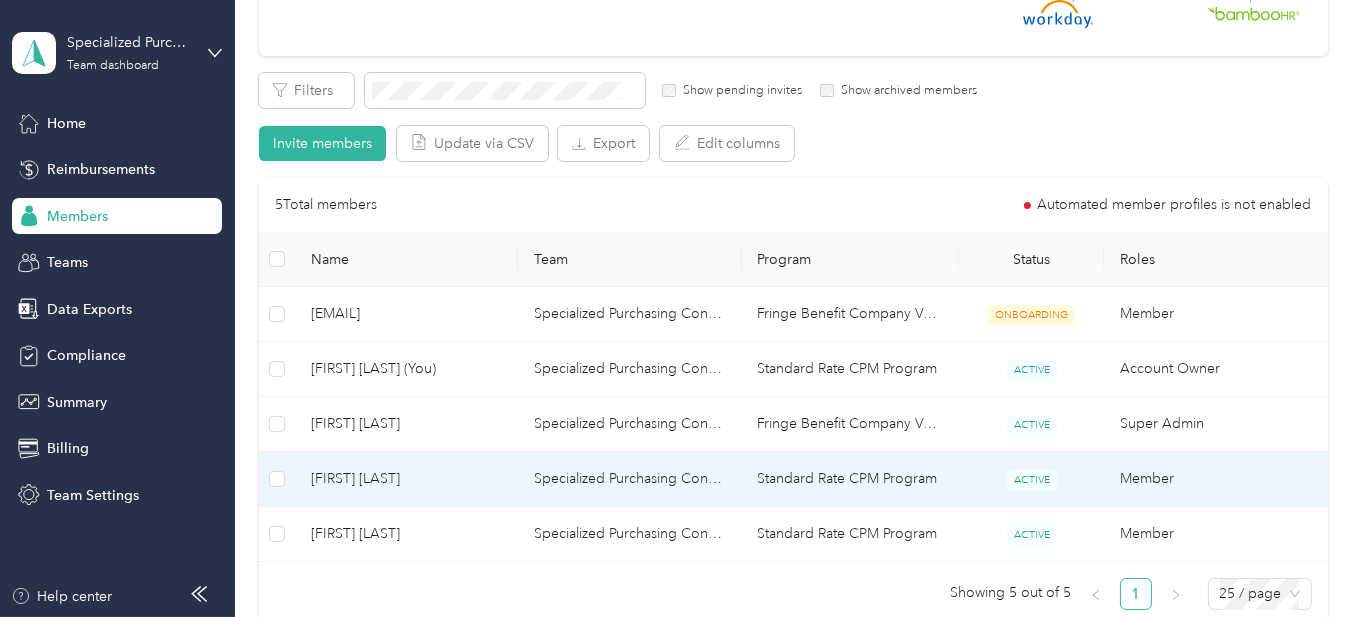 click on "Specialized Purchasing Consultants" at bounding box center [629, 479] 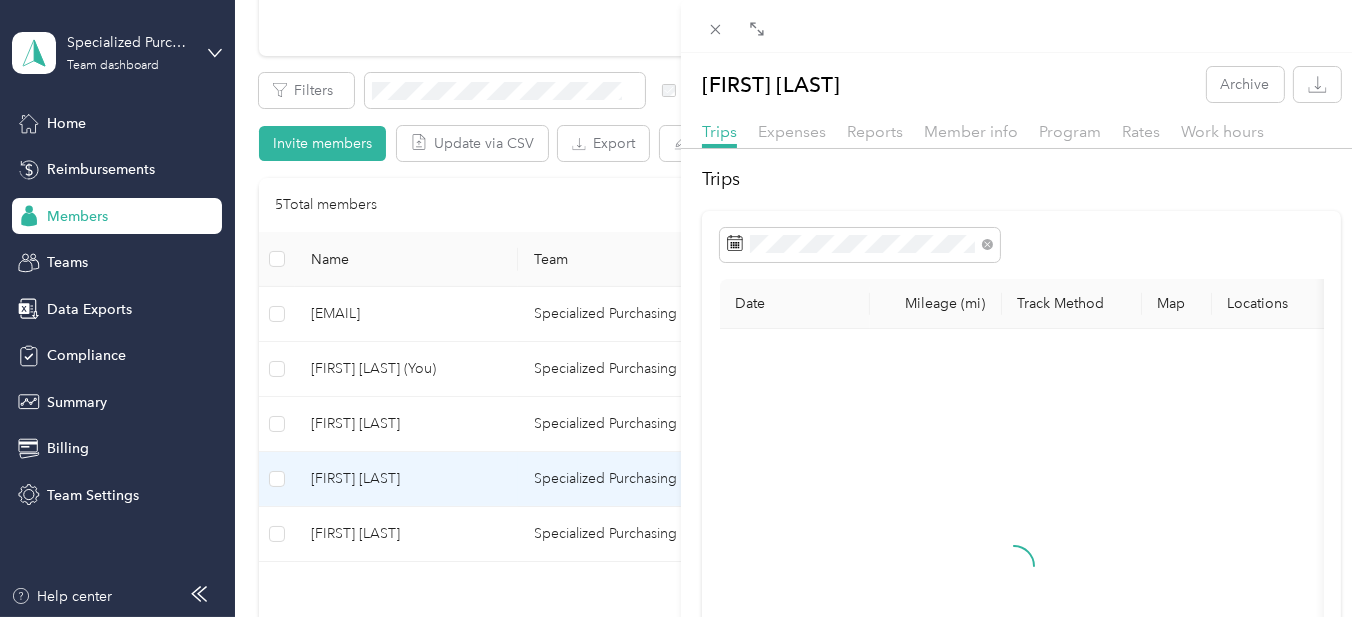 click at bounding box center (1021, 154) 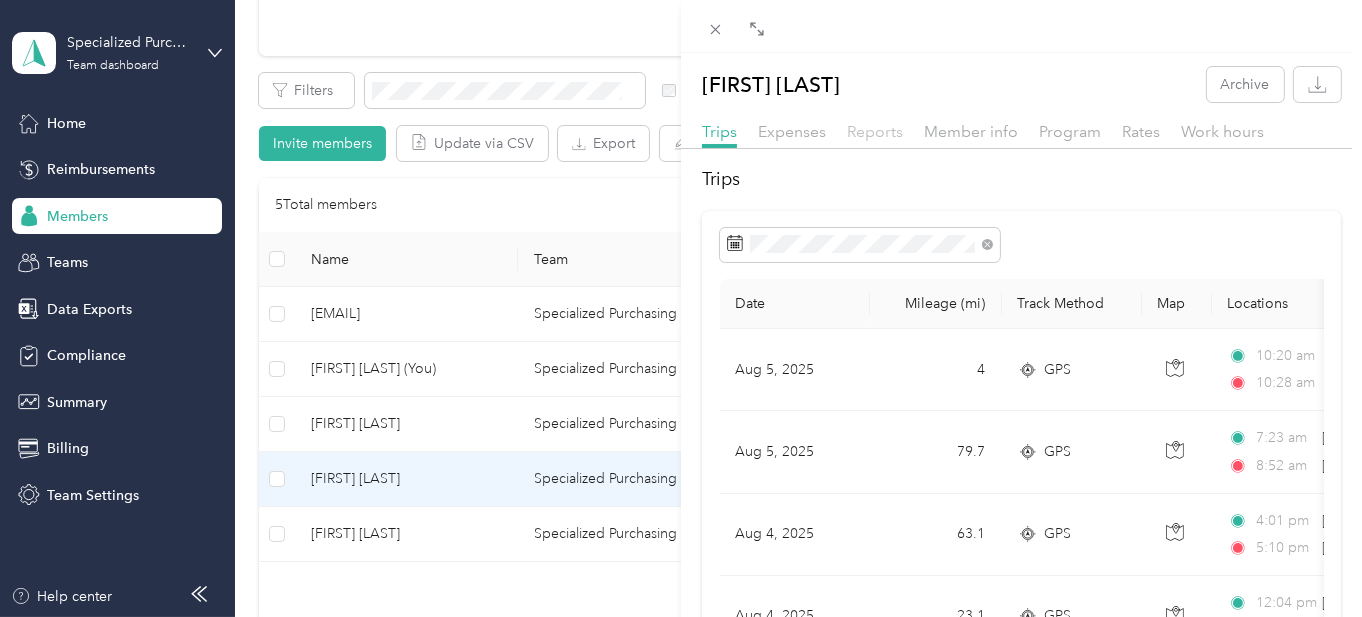 click on "Reports" at bounding box center [875, 131] 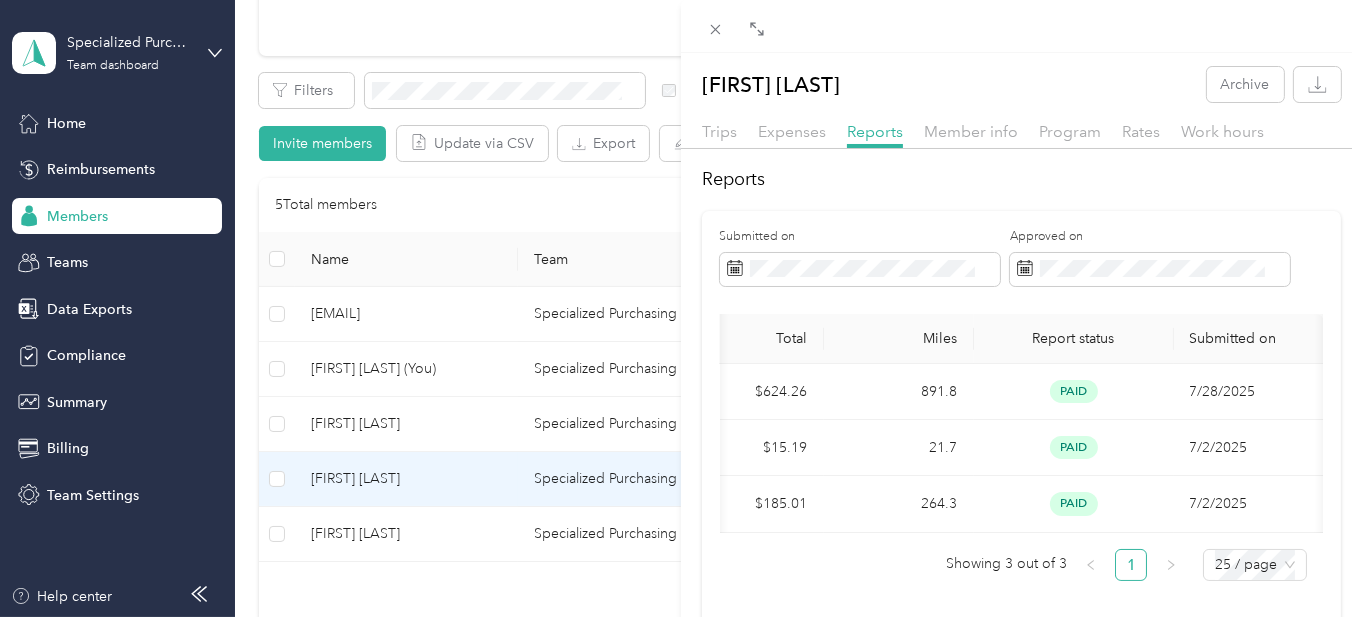 scroll, scrollTop: 0, scrollLeft: 0, axis: both 